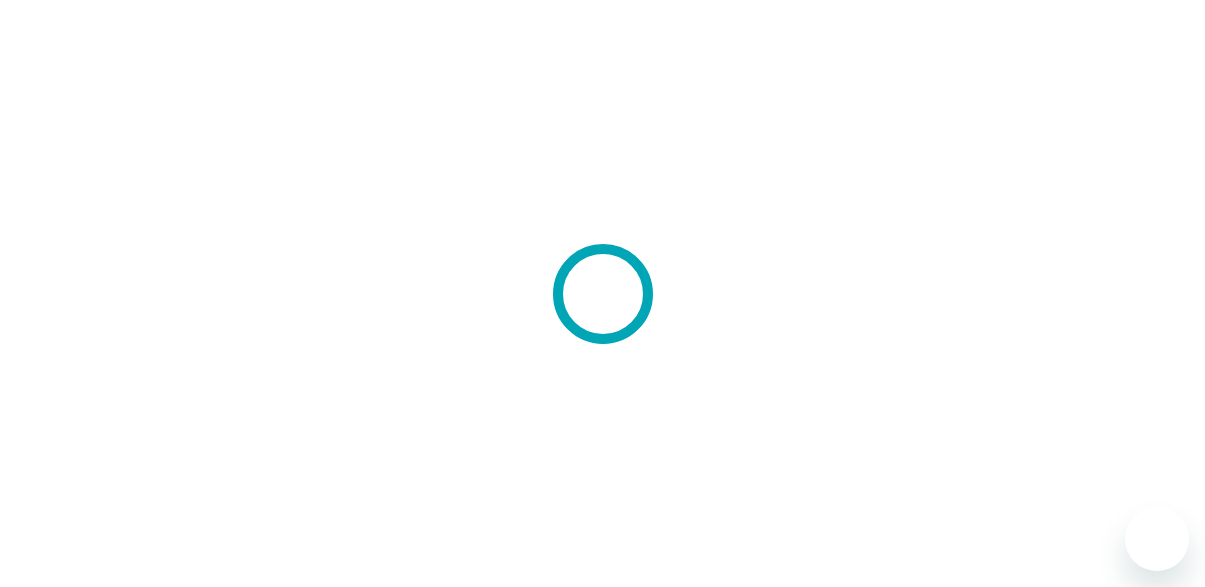 scroll, scrollTop: 0, scrollLeft: 0, axis: both 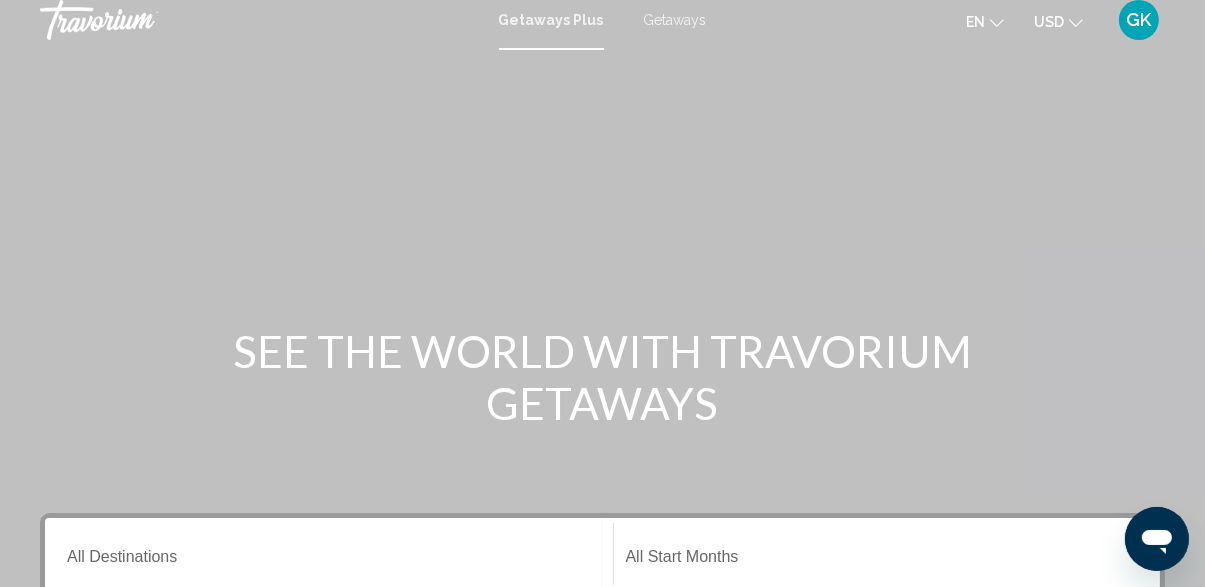 click on "Getaways" at bounding box center (675, 20) 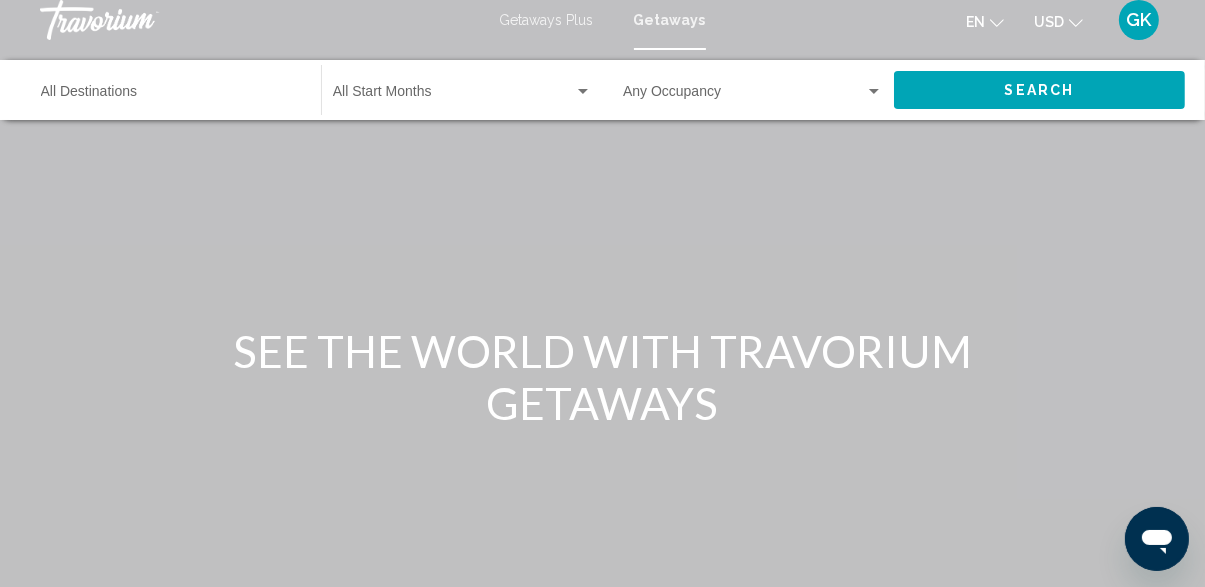 scroll, scrollTop: 0, scrollLeft: 0, axis: both 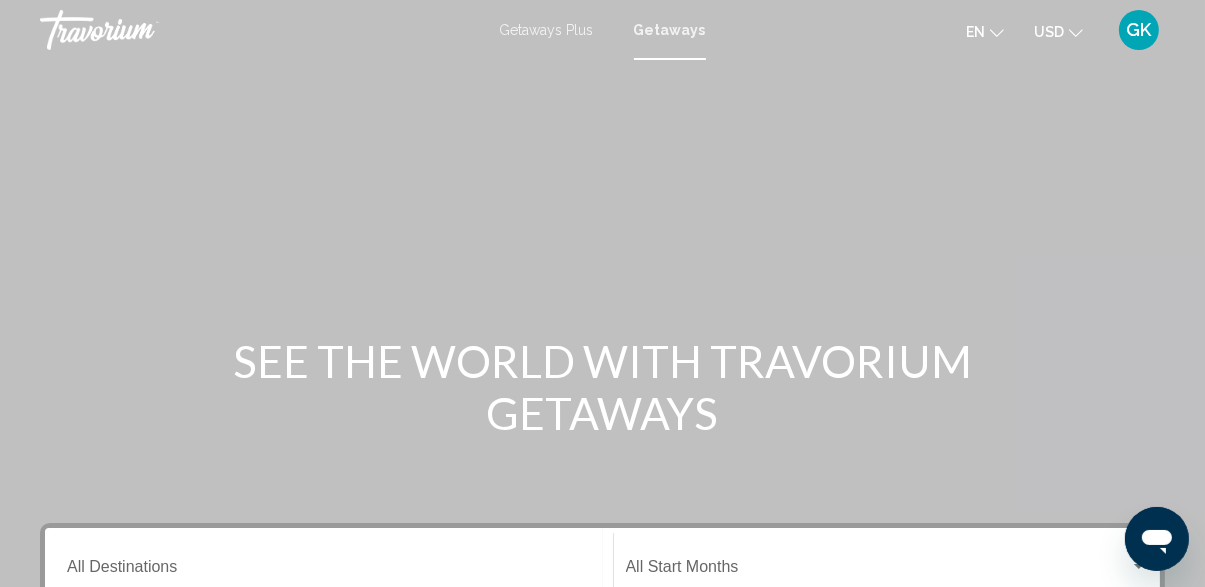 click on "Destination All Destinations" at bounding box center [329, 571] 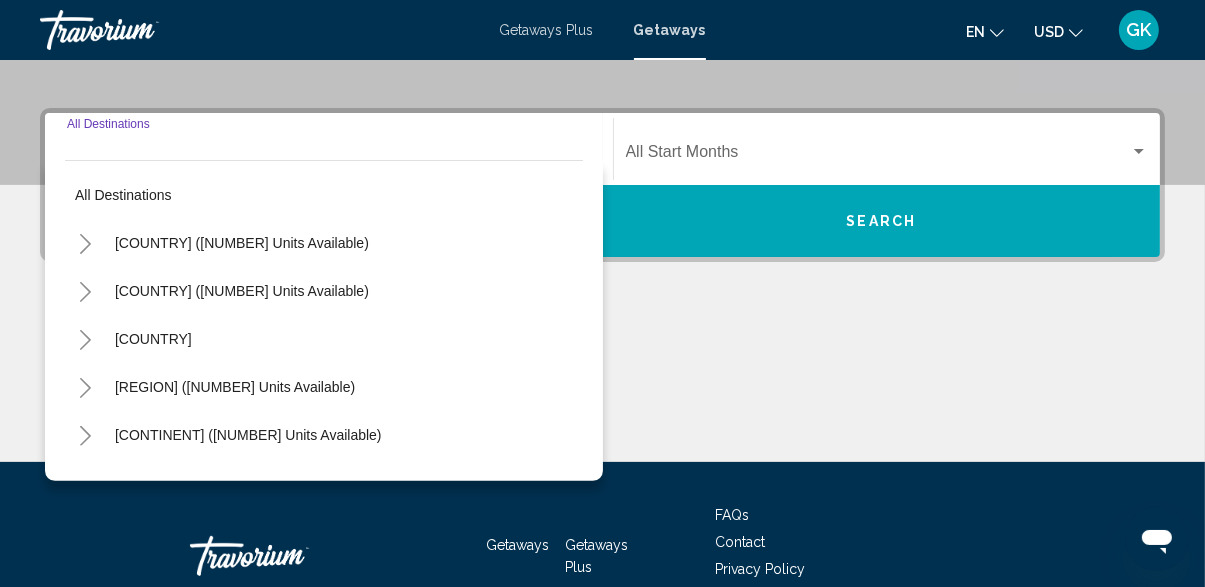 scroll, scrollTop: 440, scrollLeft: 0, axis: vertical 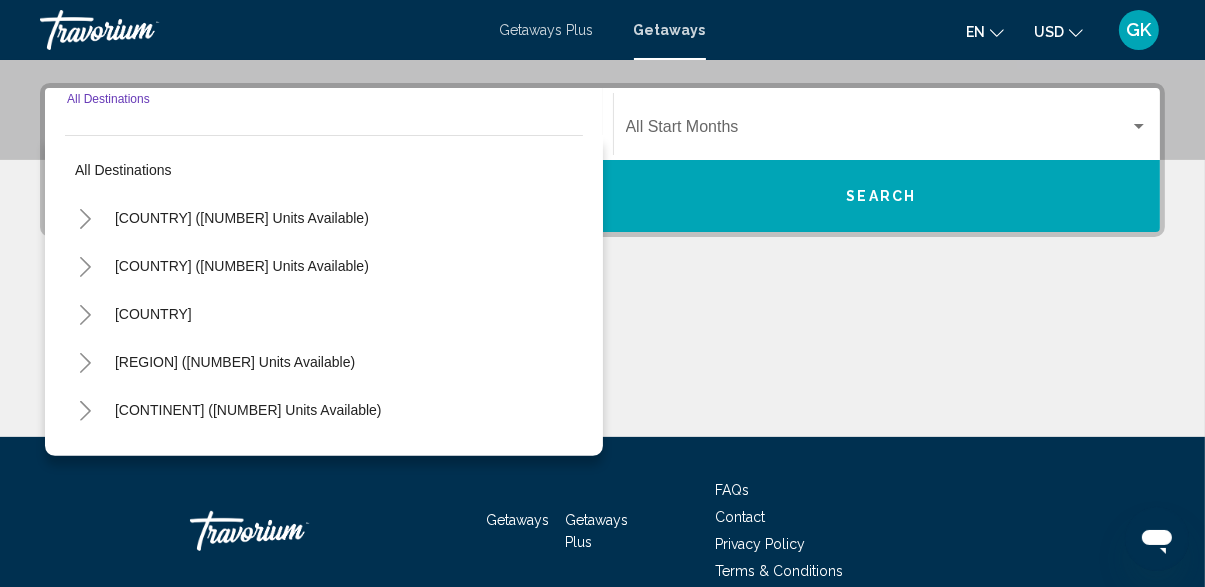 click at bounding box center [85, 218] 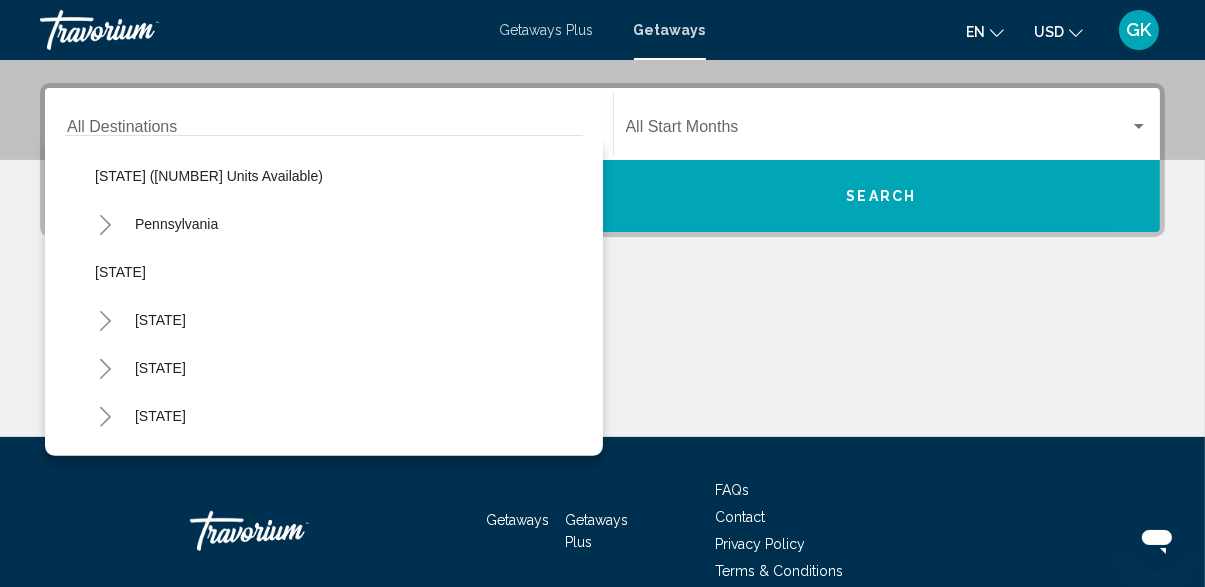 scroll, scrollTop: 1577, scrollLeft: 0, axis: vertical 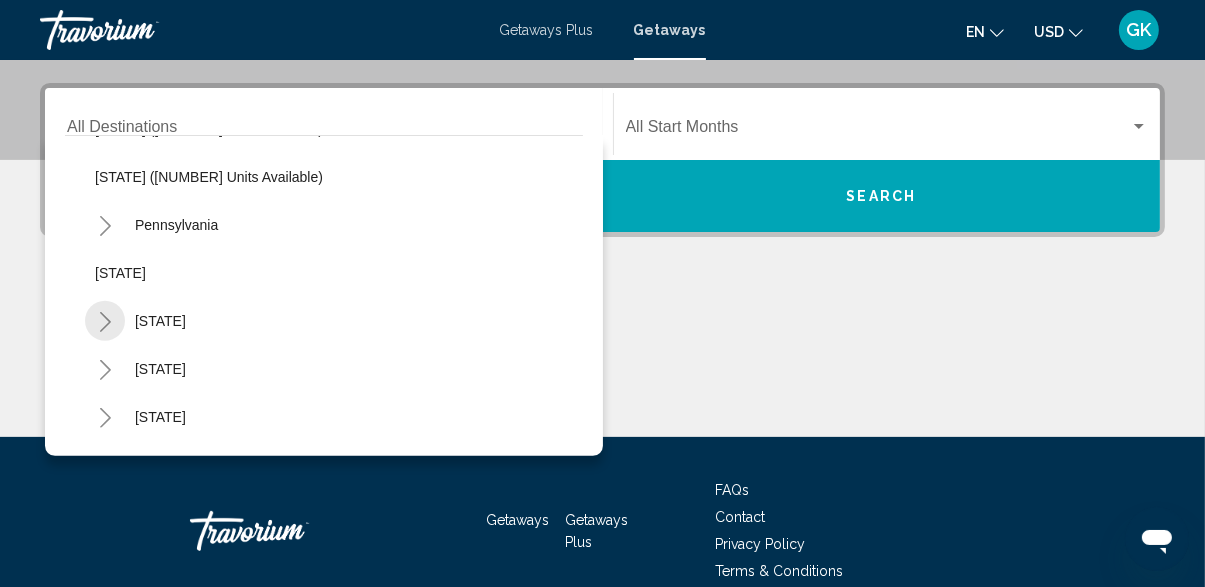 click at bounding box center (105, 322) 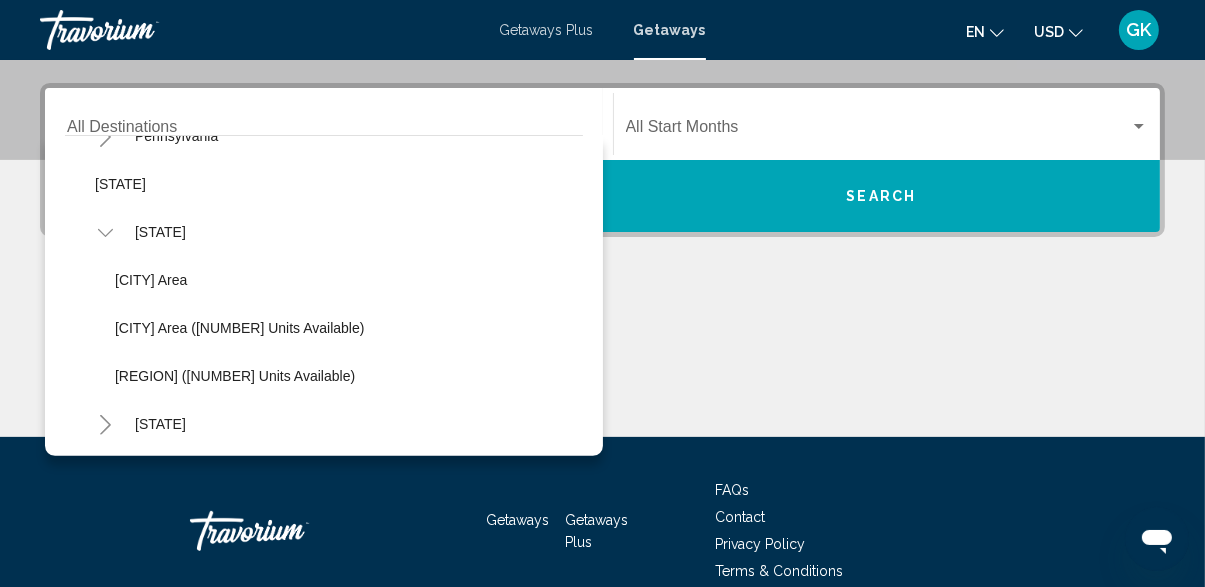 scroll, scrollTop: 1672, scrollLeft: 0, axis: vertical 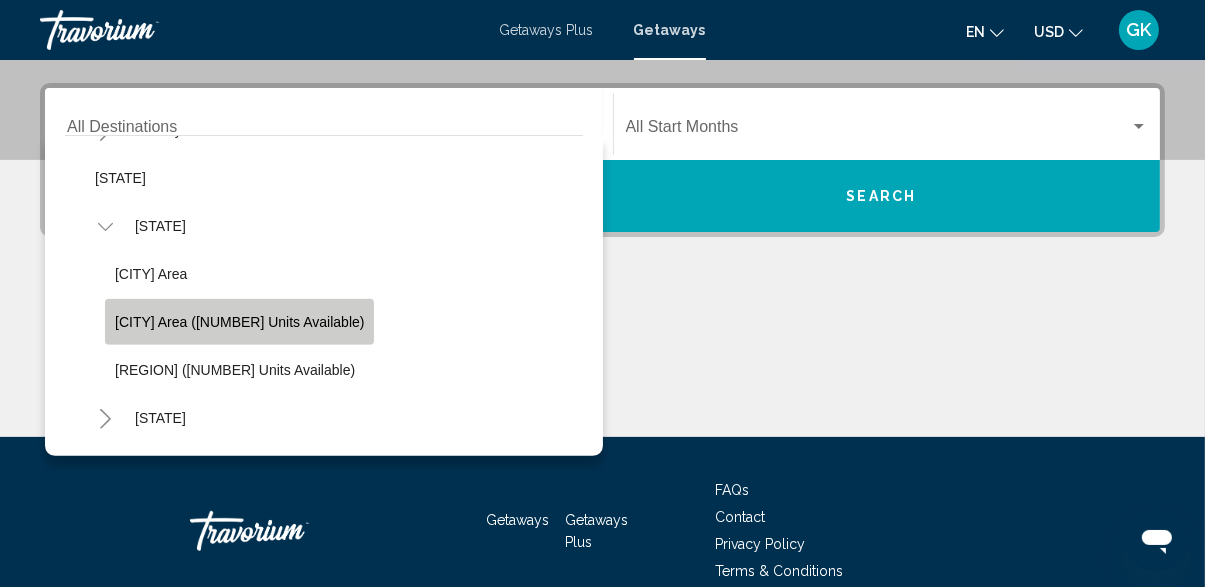 click on "Myrtle Beach Area (26,365 units available)" at bounding box center (151, 274) 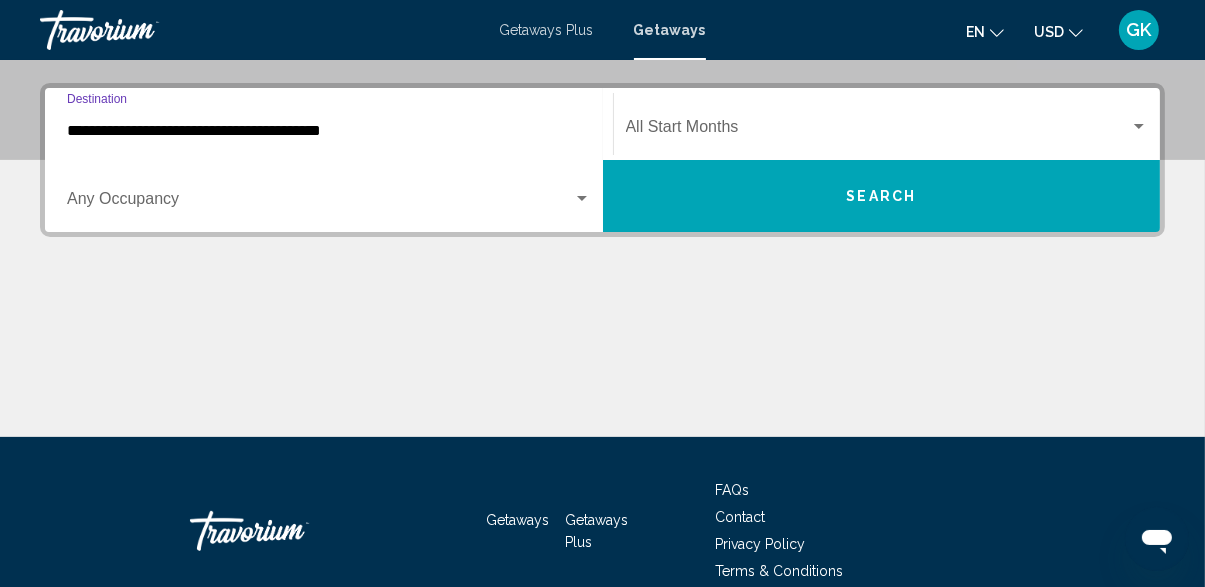 click at bounding box center (582, 199) 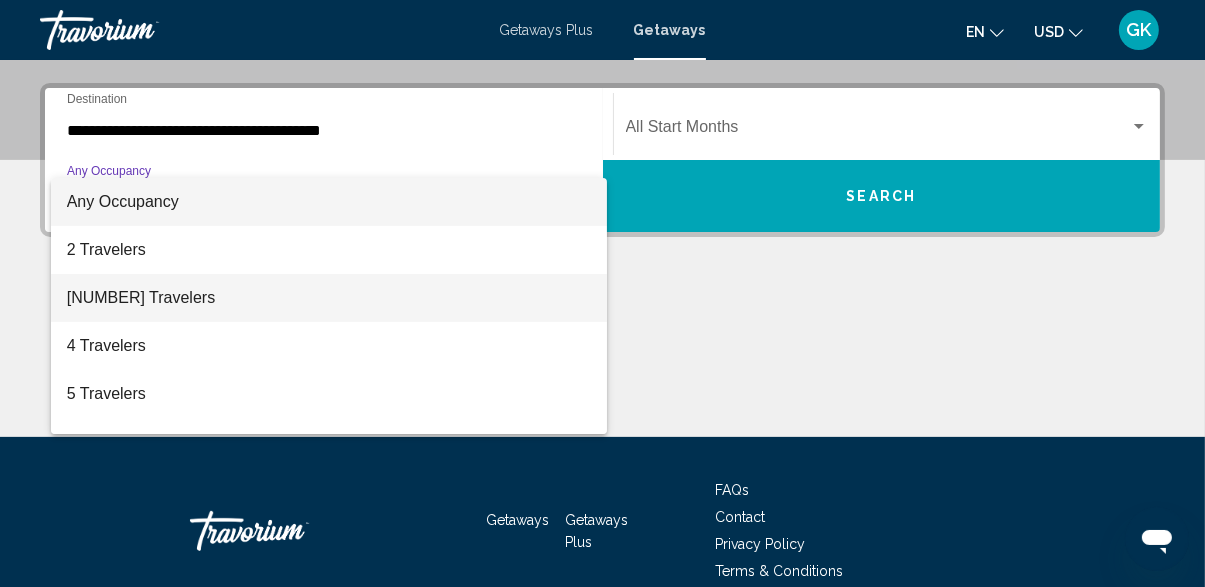 click on "3 Travelers" at bounding box center [329, 298] 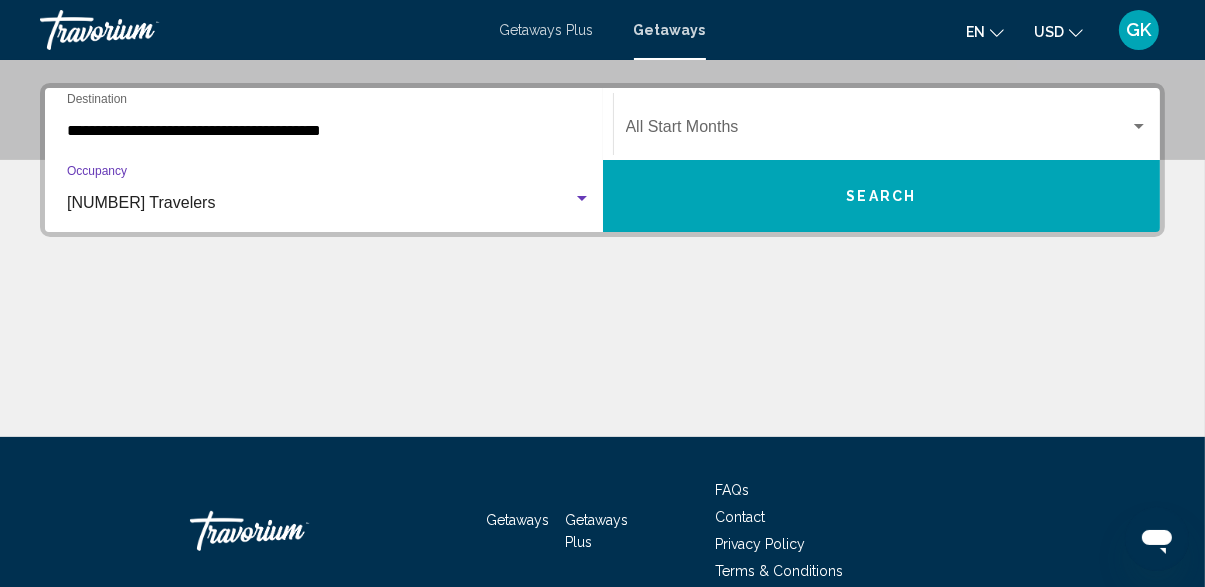 click at bounding box center [878, 131] 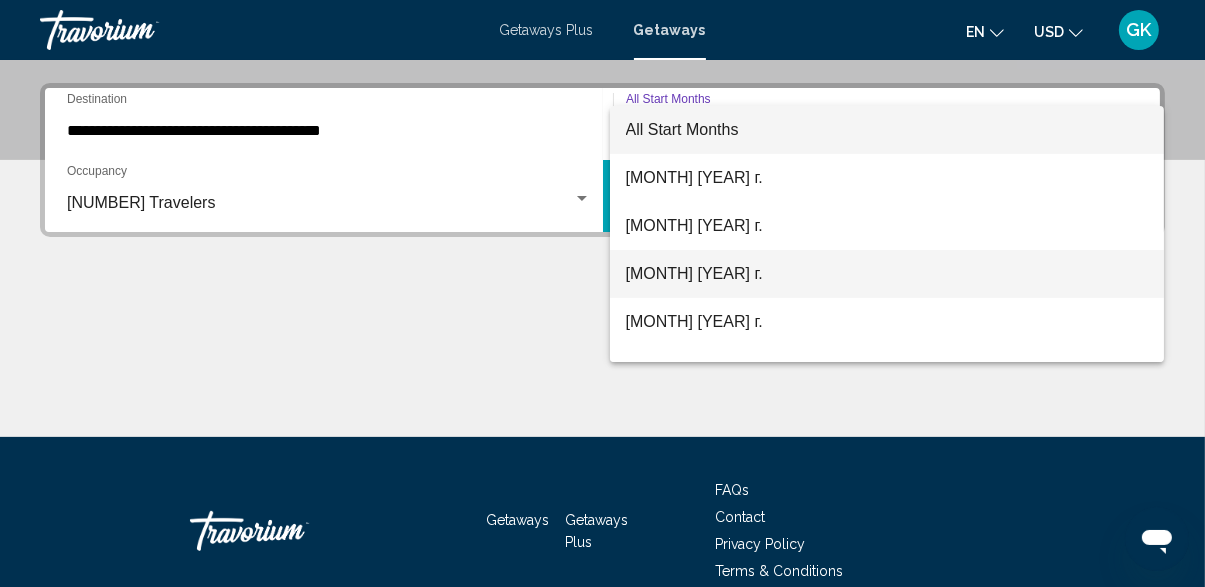 click on "сентябрь 2025 г." at bounding box center [887, 274] 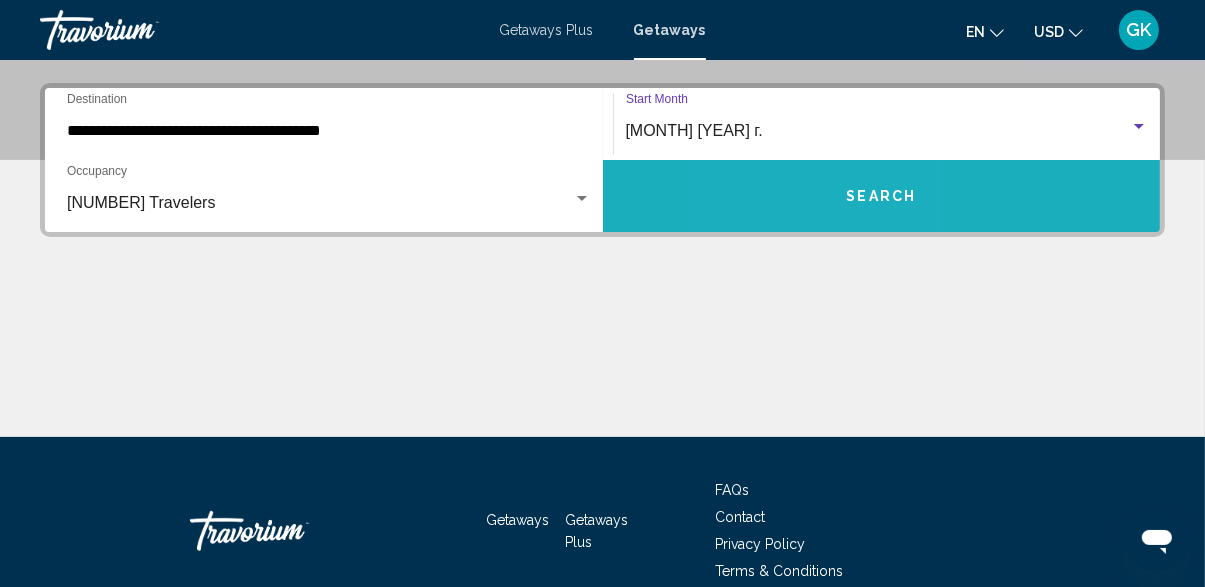 click on "Search" at bounding box center (882, 196) 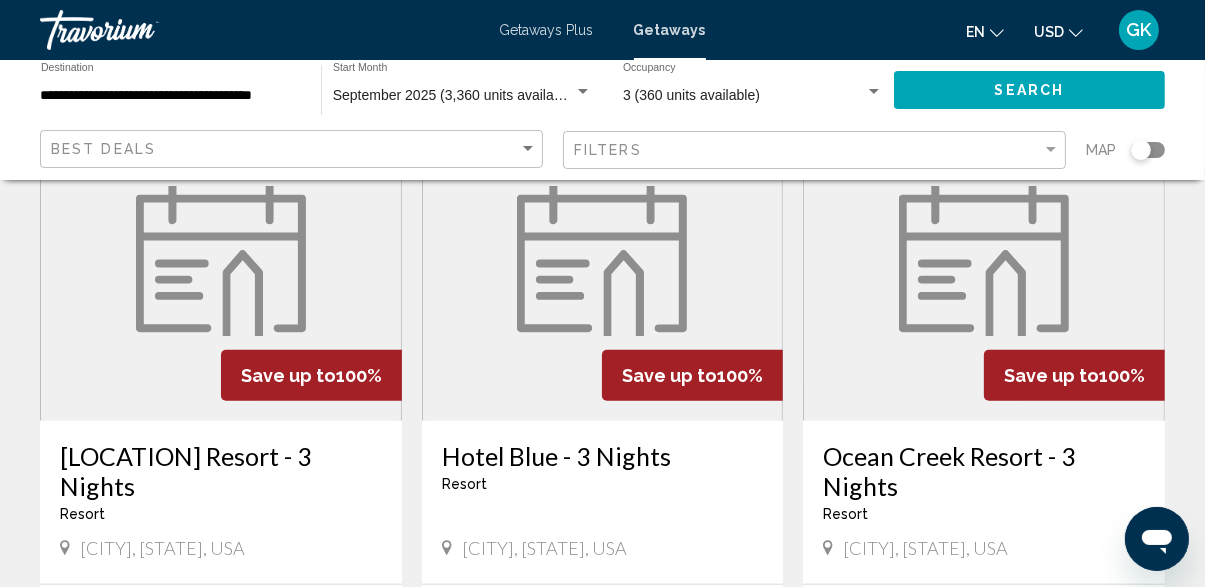 scroll, scrollTop: 1648, scrollLeft: 0, axis: vertical 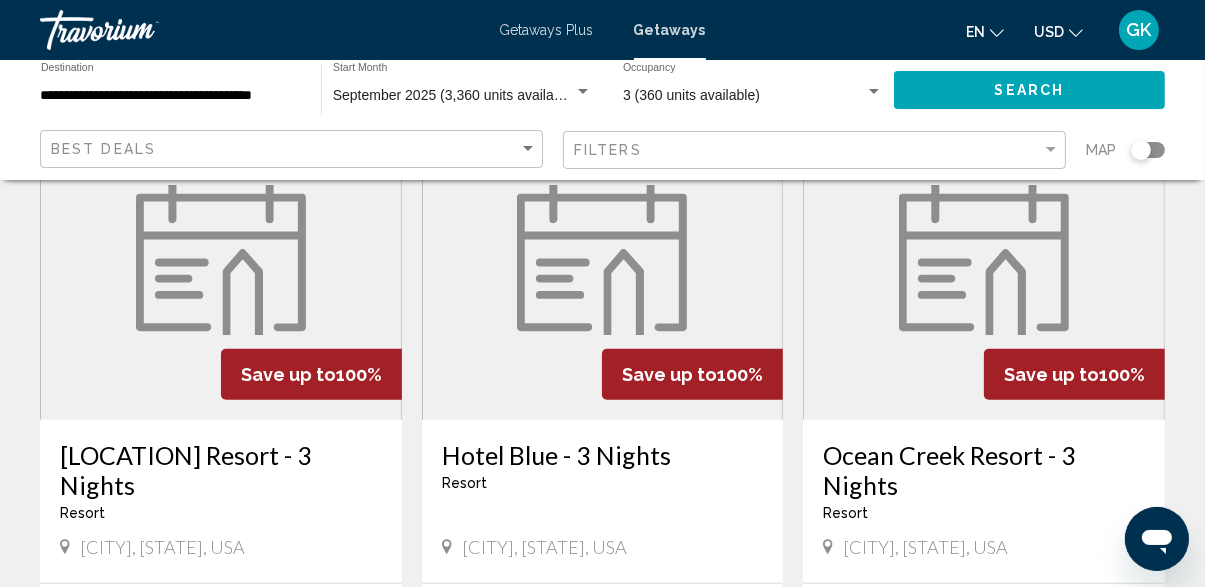 click at bounding box center [602, 260] 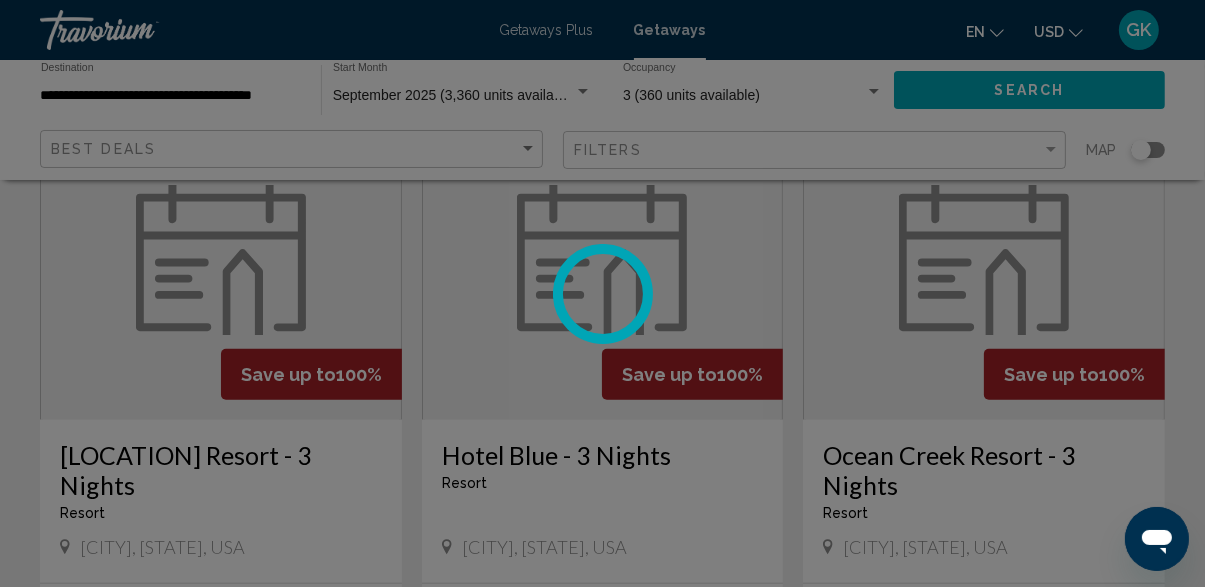scroll, scrollTop: 0, scrollLeft: 0, axis: both 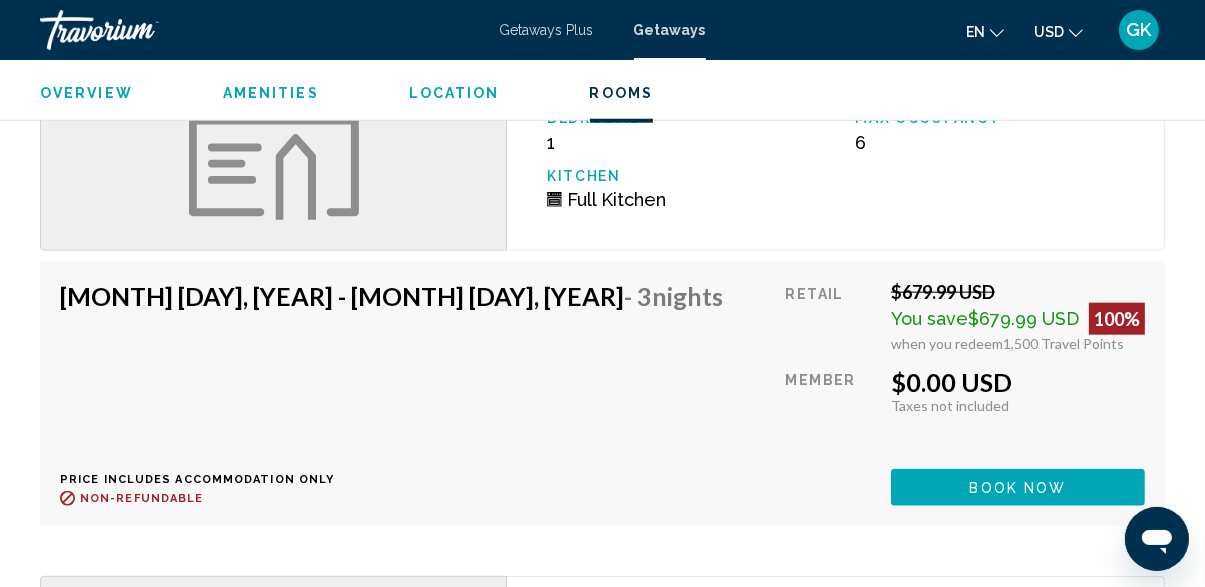 click on "Book now" at bounding box center (1018, 488) 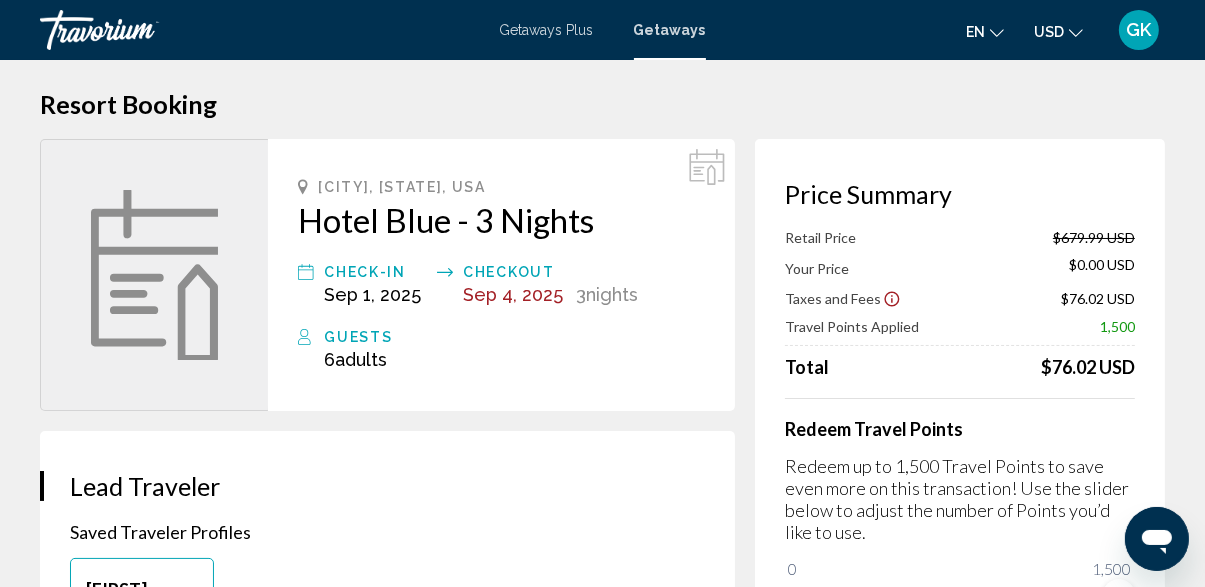 scroll, scrollTop: 7, scrollLeft: 0, axis: vertical 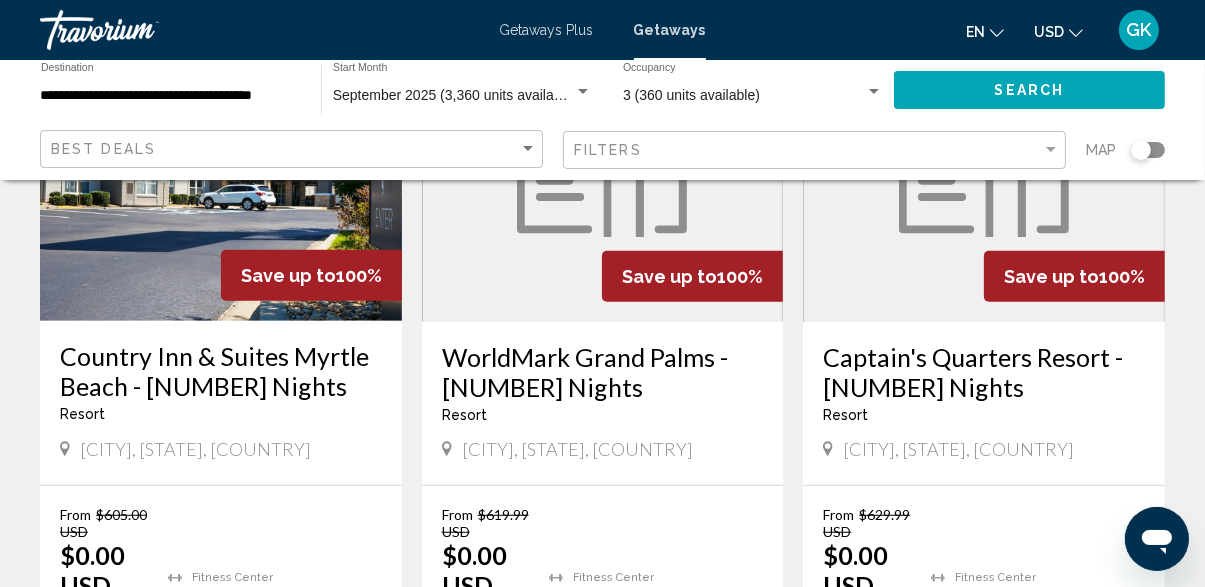 click at bounding box center [603, 162] 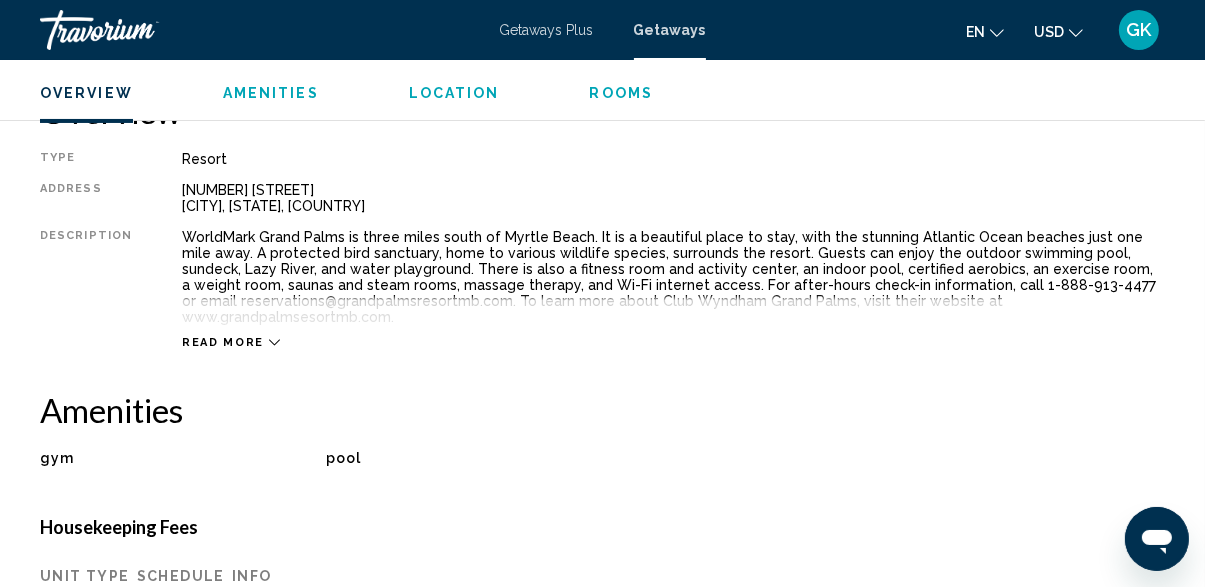 scroll, scrollTop: 231, scrollLeft: 0, axis: vertical 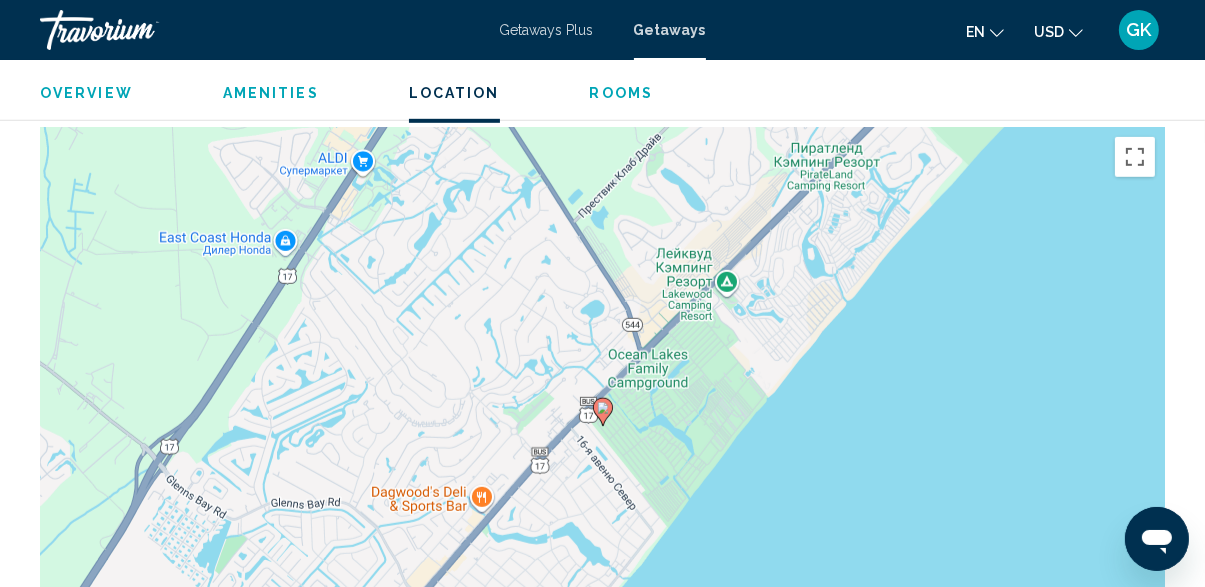 click on "Rooms" at bounding box center (622, 93) 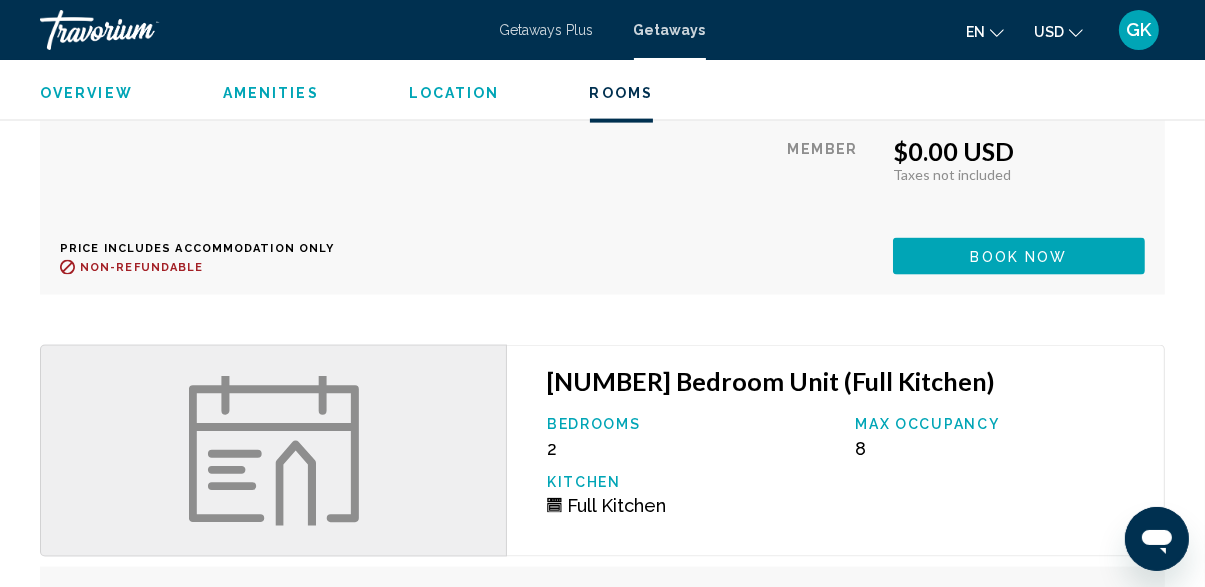 scroll, scrollTop: 2571, scrollLeft: 0, axis: vertical 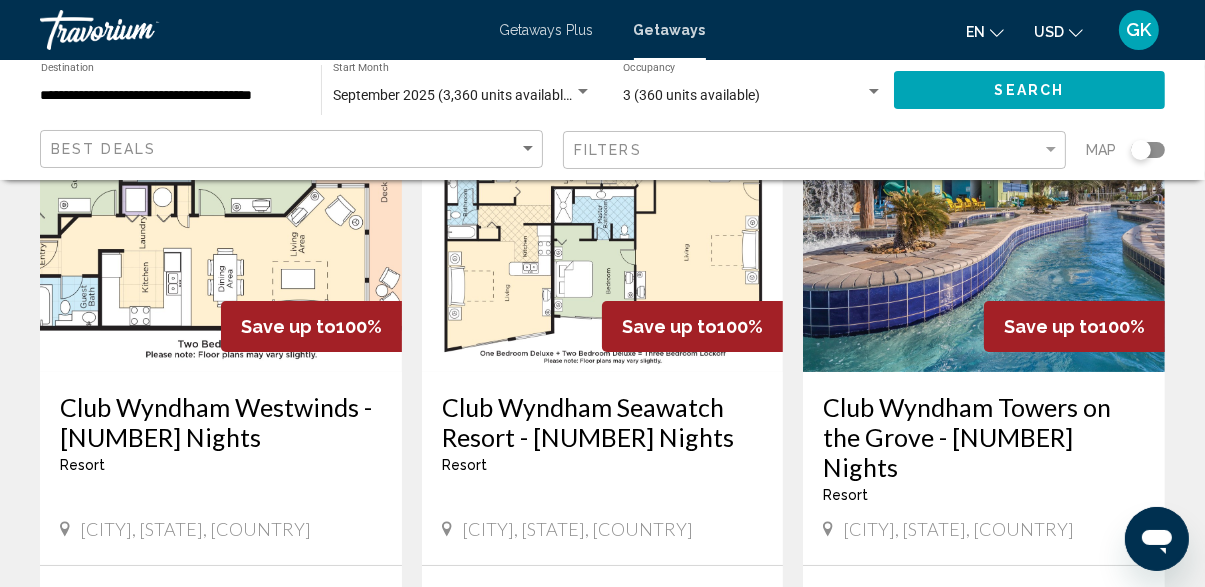 click at bounding box center (984, 212) 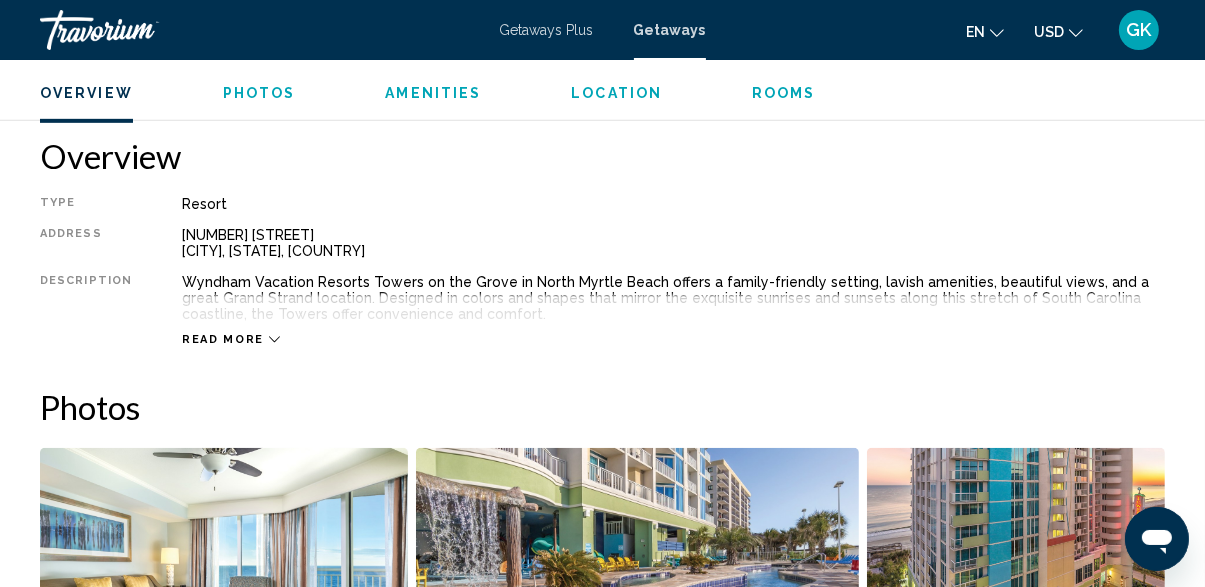 scroll, scrollTop: 981, scrollLeft: 0, axis: vertical 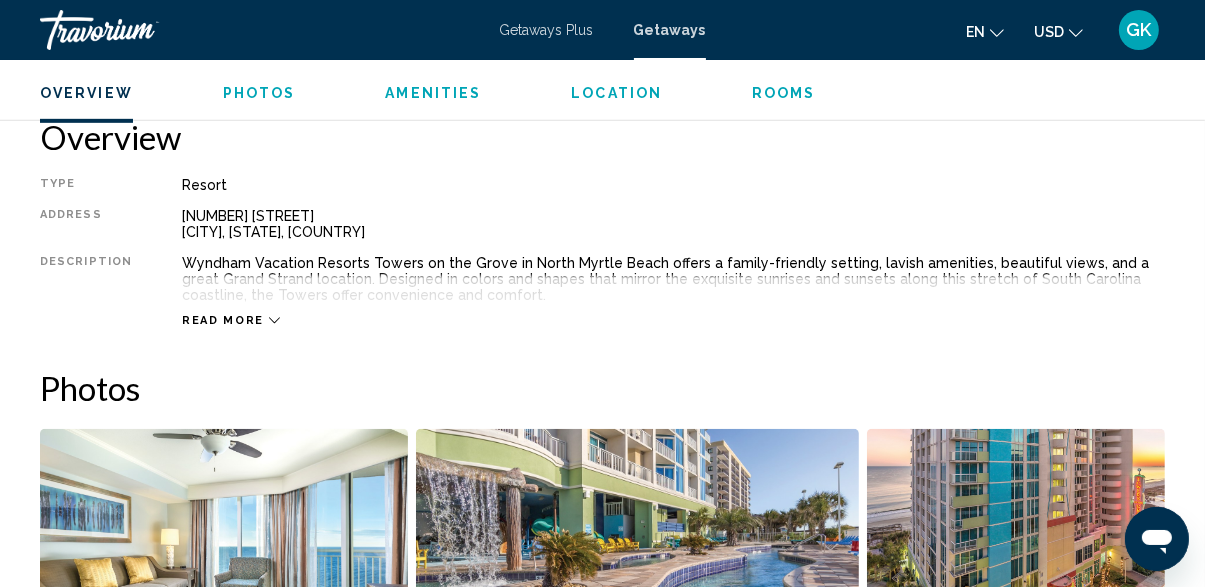 click on "Rooms" at bounding box center (784, 93) 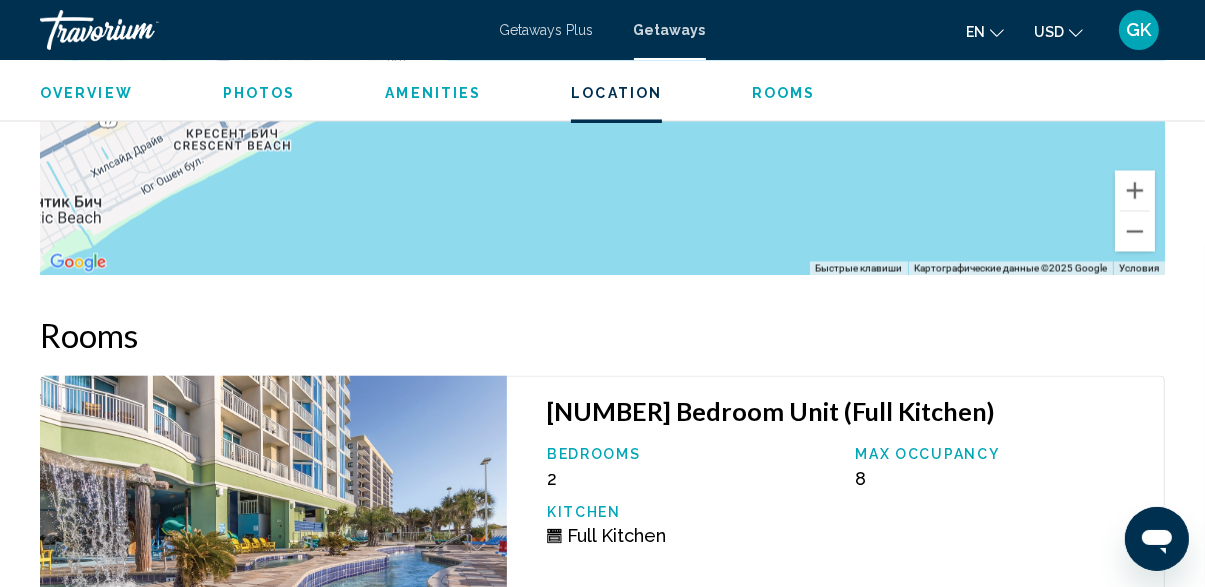 scroll, scrollTop: 3560, scrollLeft: 0, axis: vertical 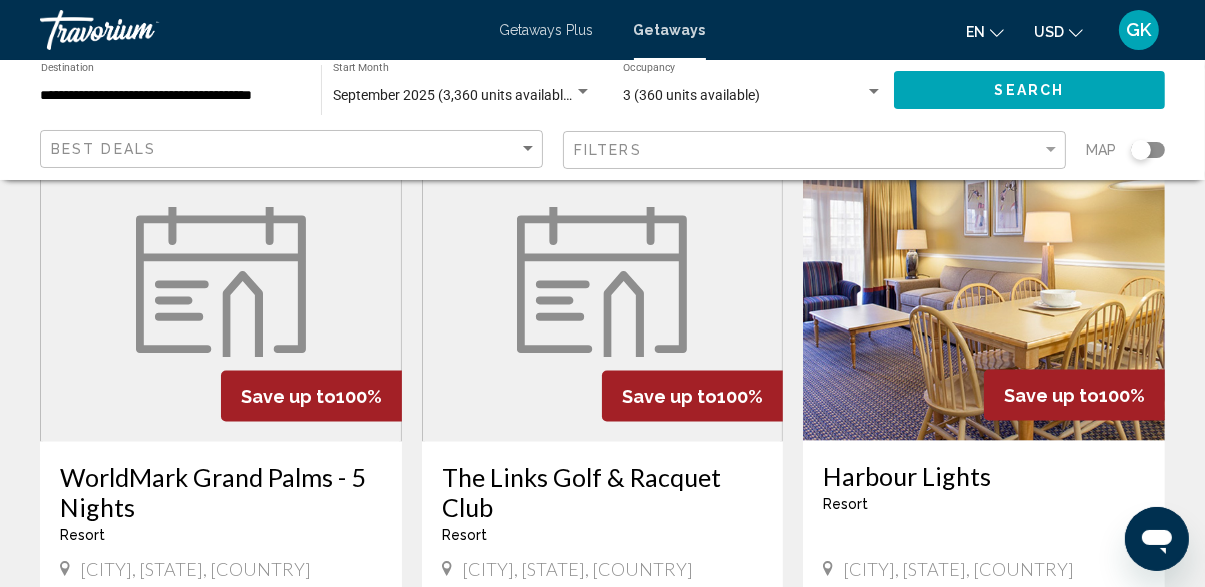 click at bounding box center (221, 282) 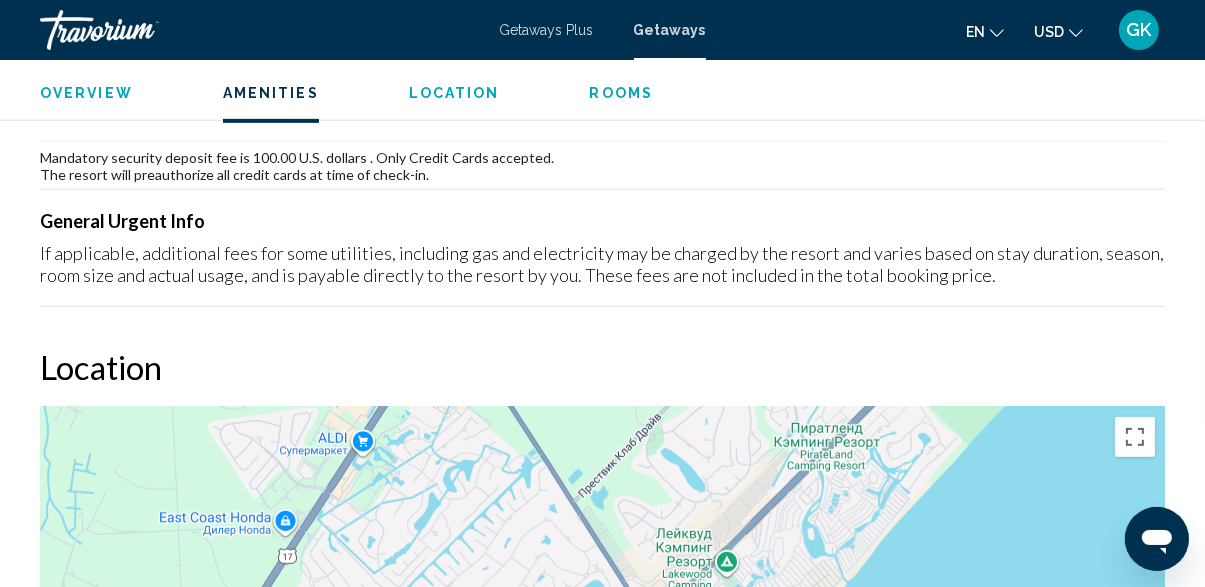 scroll, scrollTop: 942, scrollLeft: 0, axis: vertical 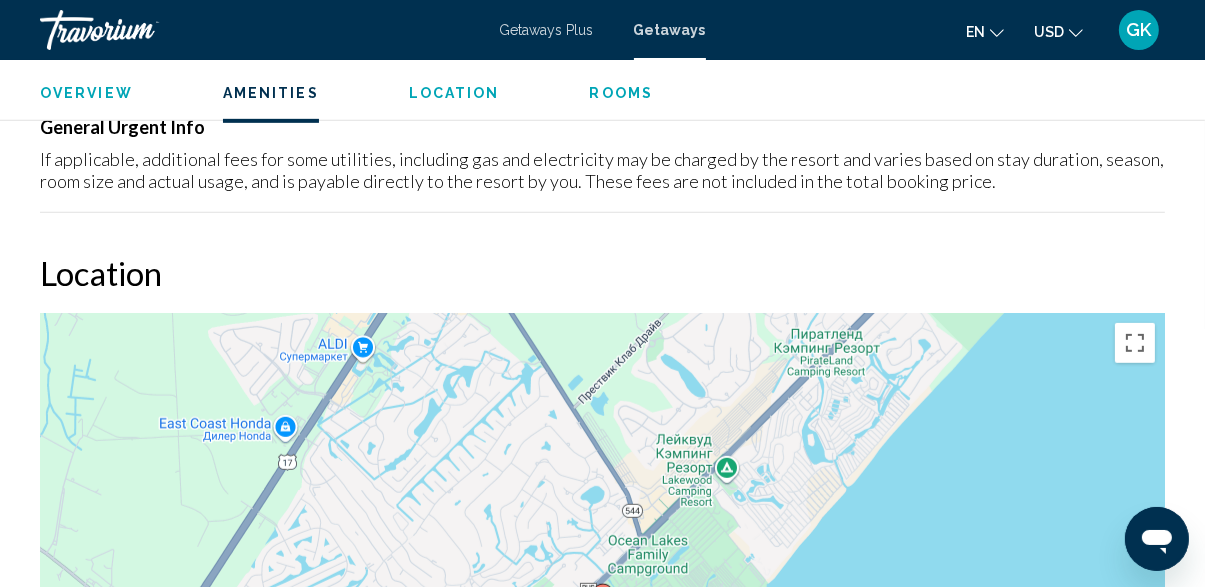 click on "Rooms" at bounding box center [622, 93] 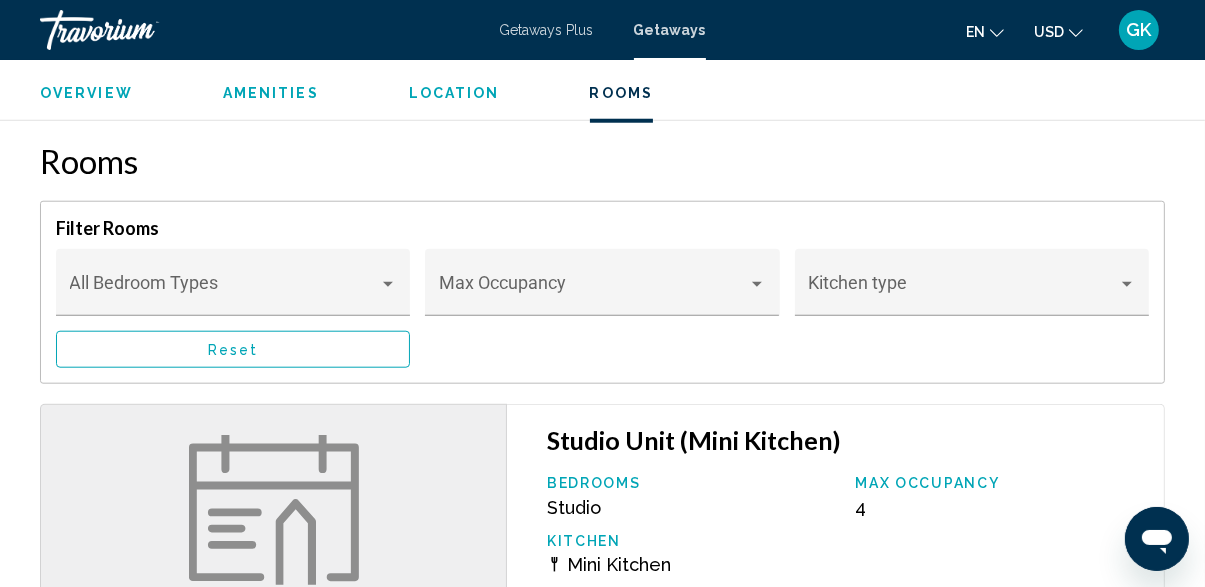 scroll, scrollTop: 1759, scrollLeft: 0, axis: vertical 